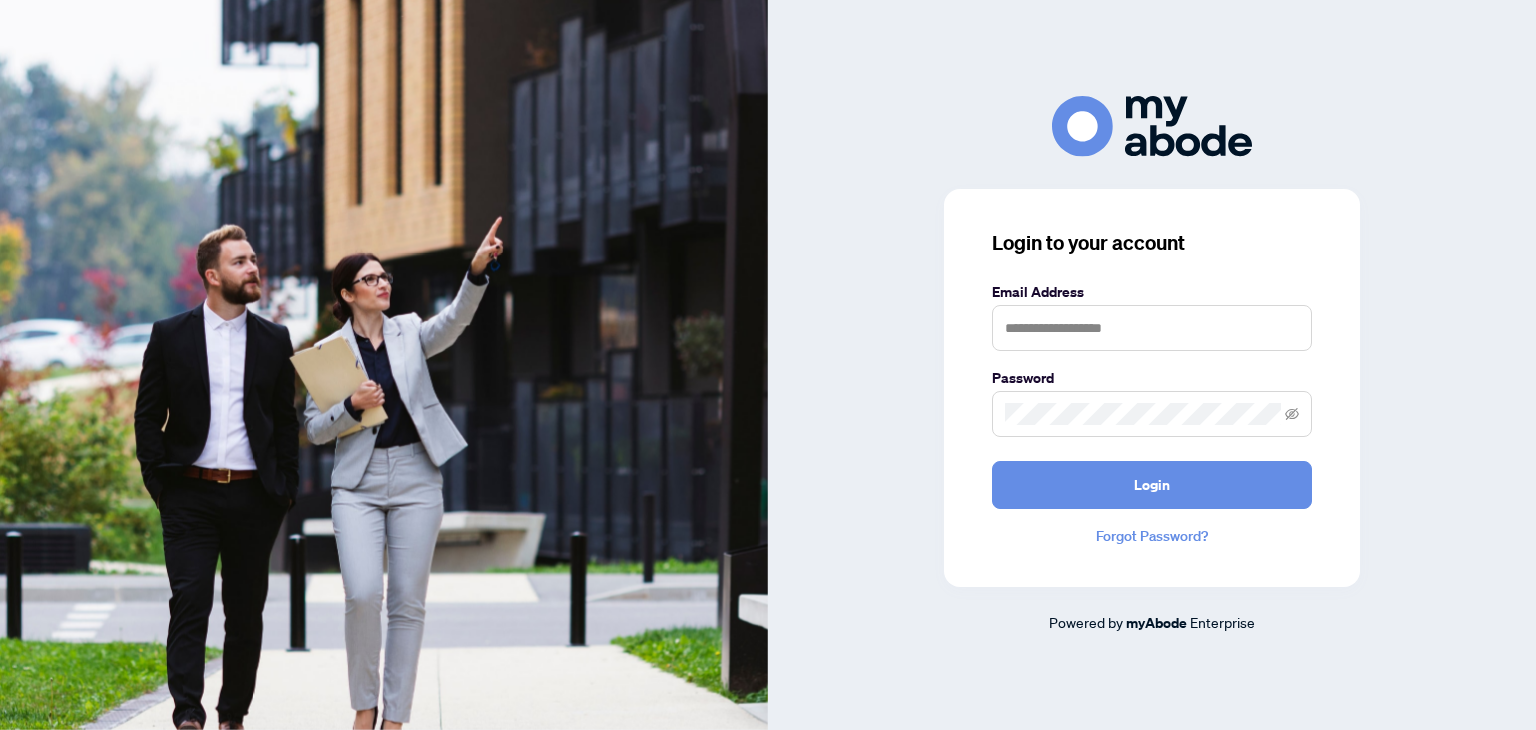scroll, scrollTop: 0, scrollLeft: 0, axis: both 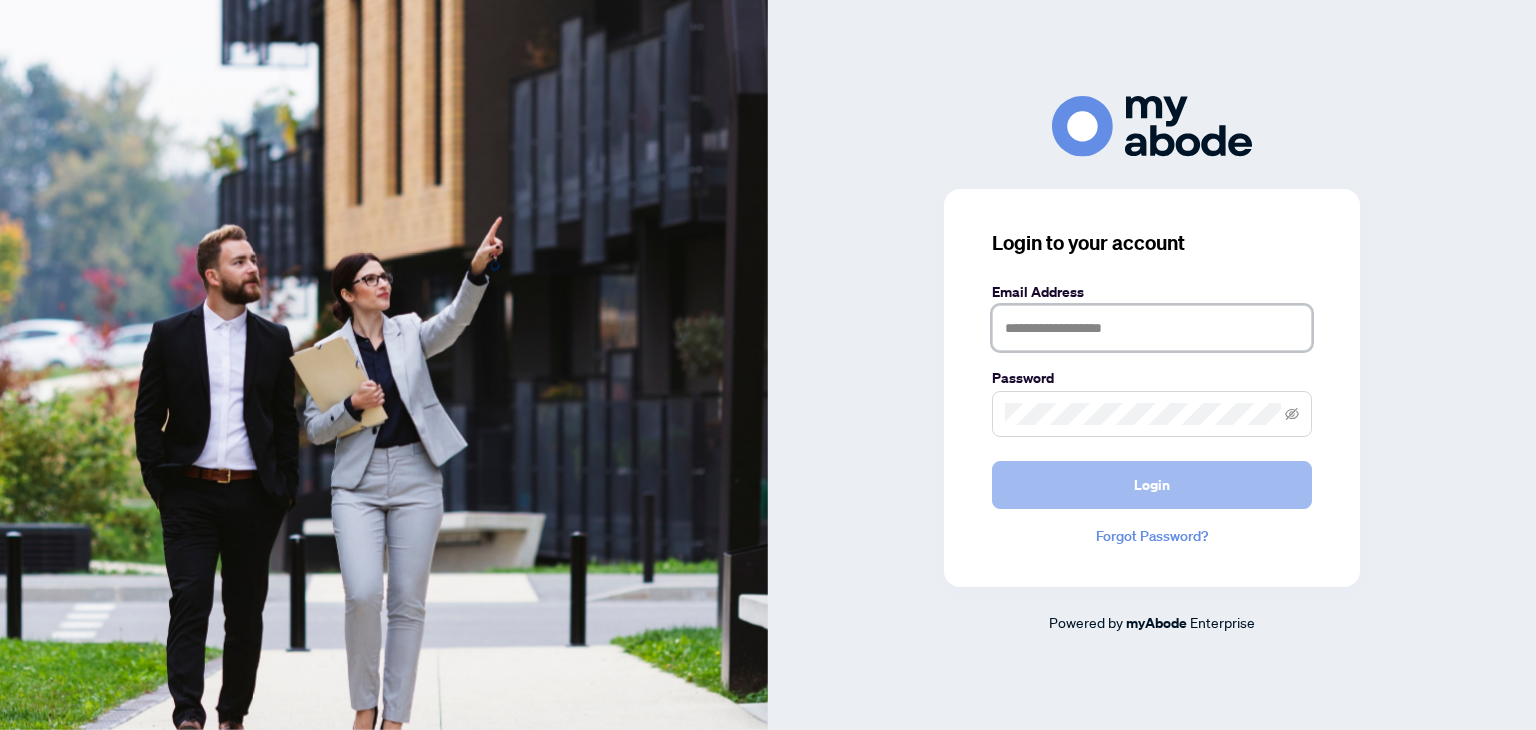 type on "**********" 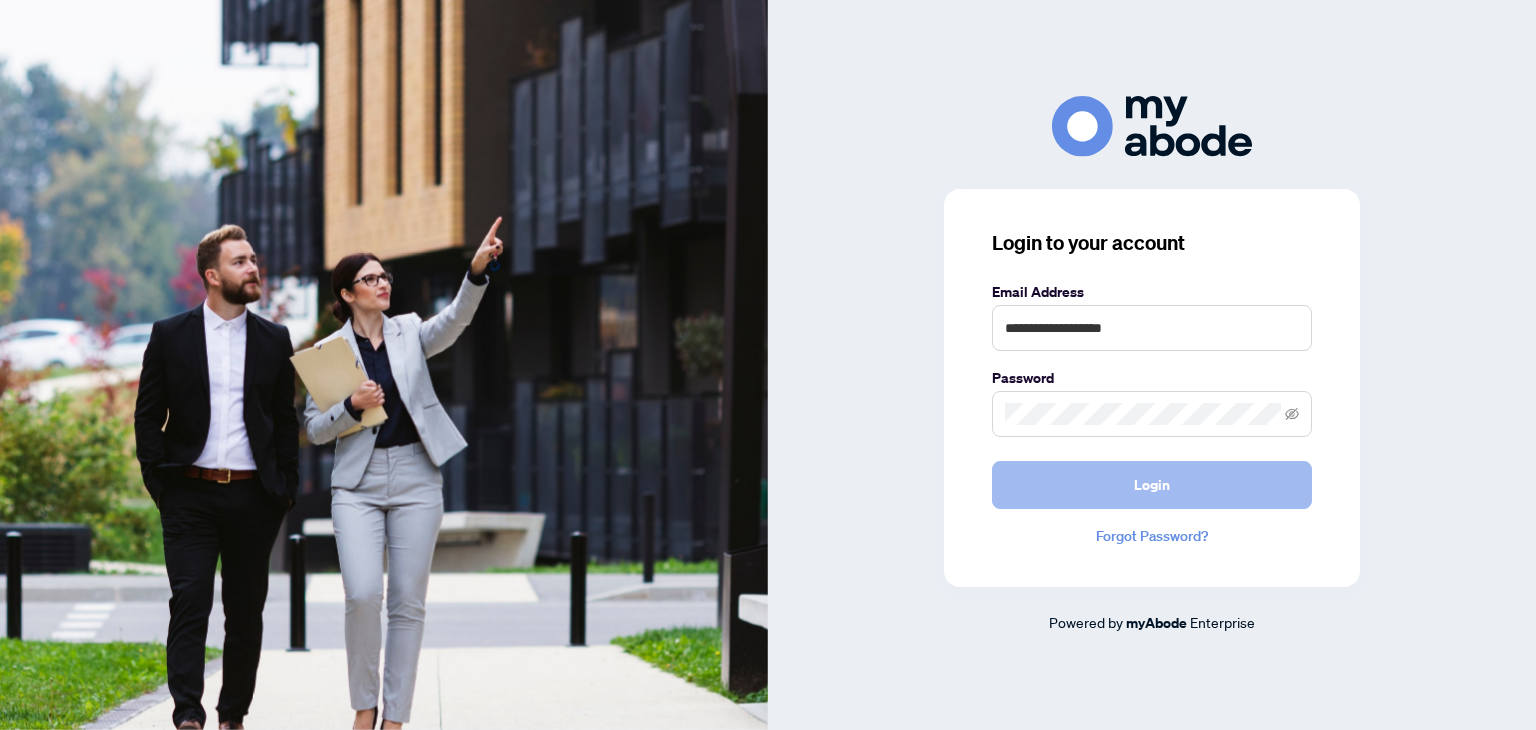 click on "Login" at bounding box center [1152, 485] 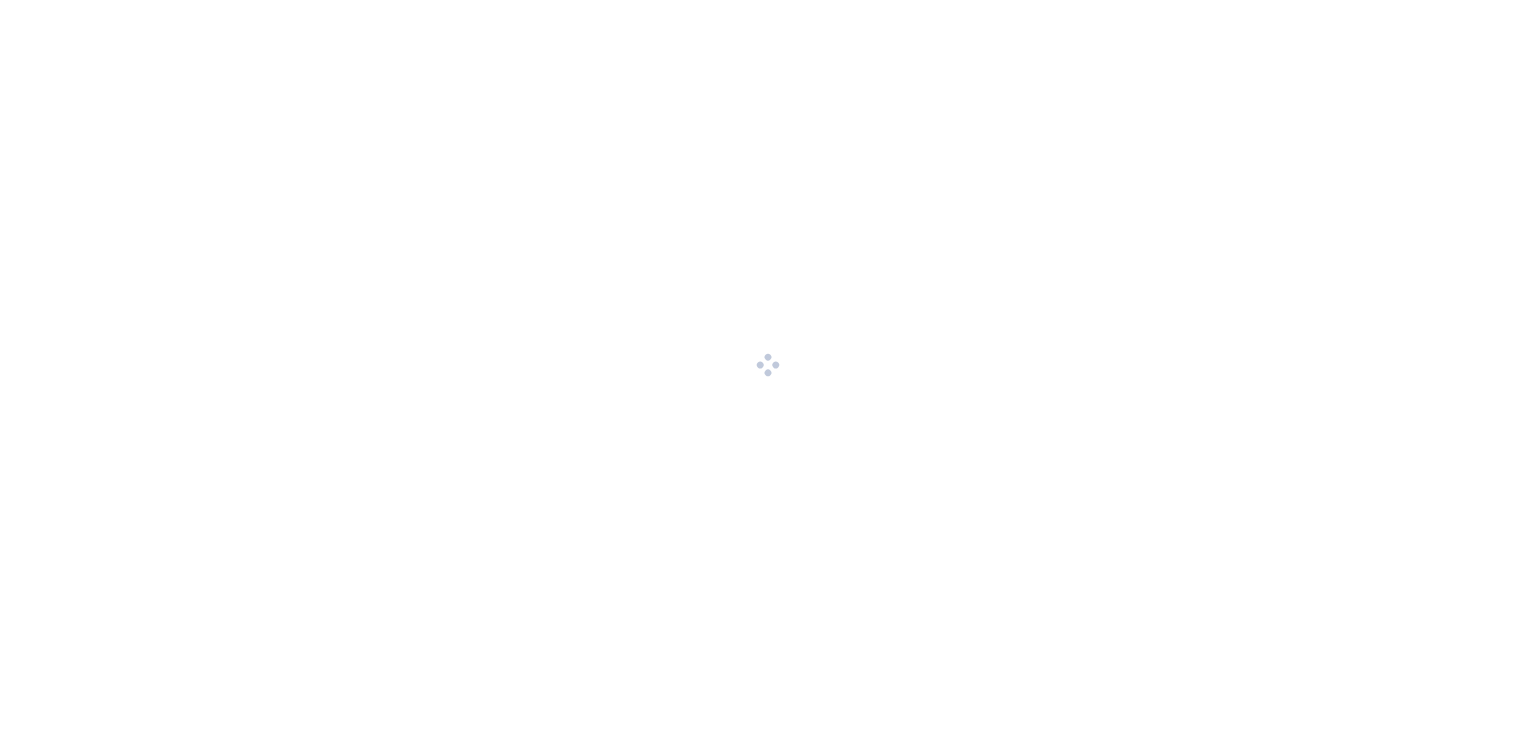 scroll, scrollTop: 0, scrollLeft: 0, axis: both 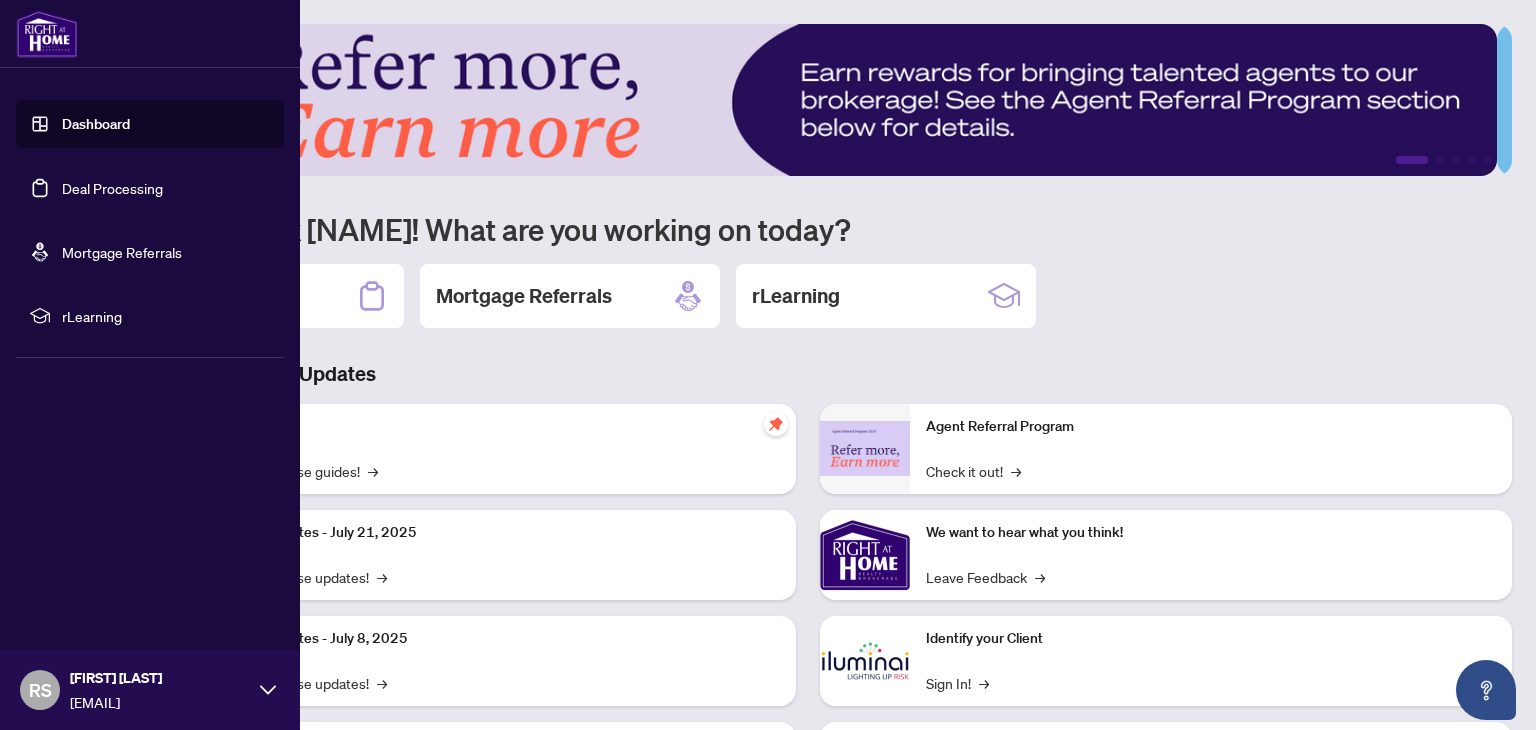 click on "Deal Processing" at bounding box center (112, 188) 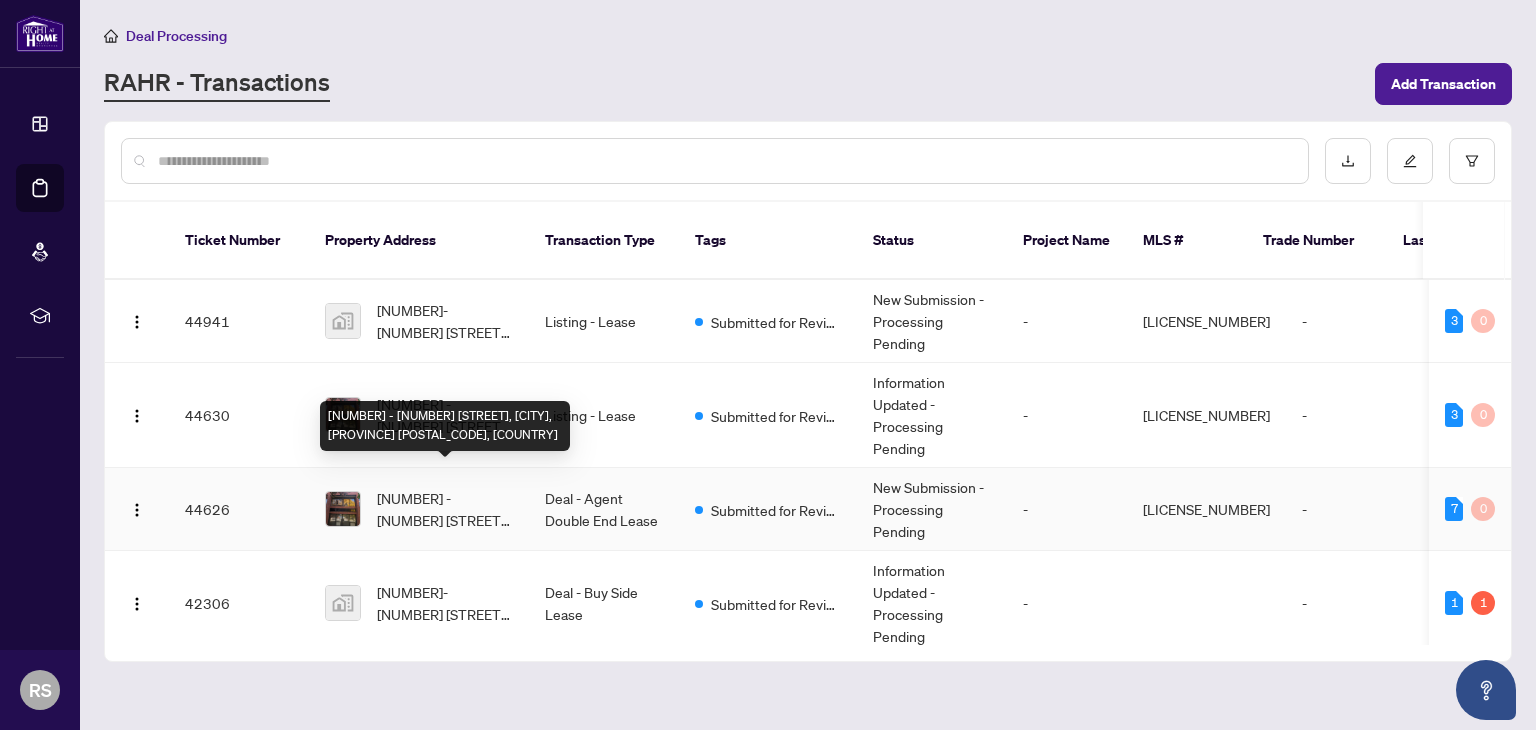 click on "[NUMBER] - [NUMBER] [STREET], [CITY], [PROVINCE] [POSTAL_CODE], [COUNTRY]" at bounding box center (445, 509) 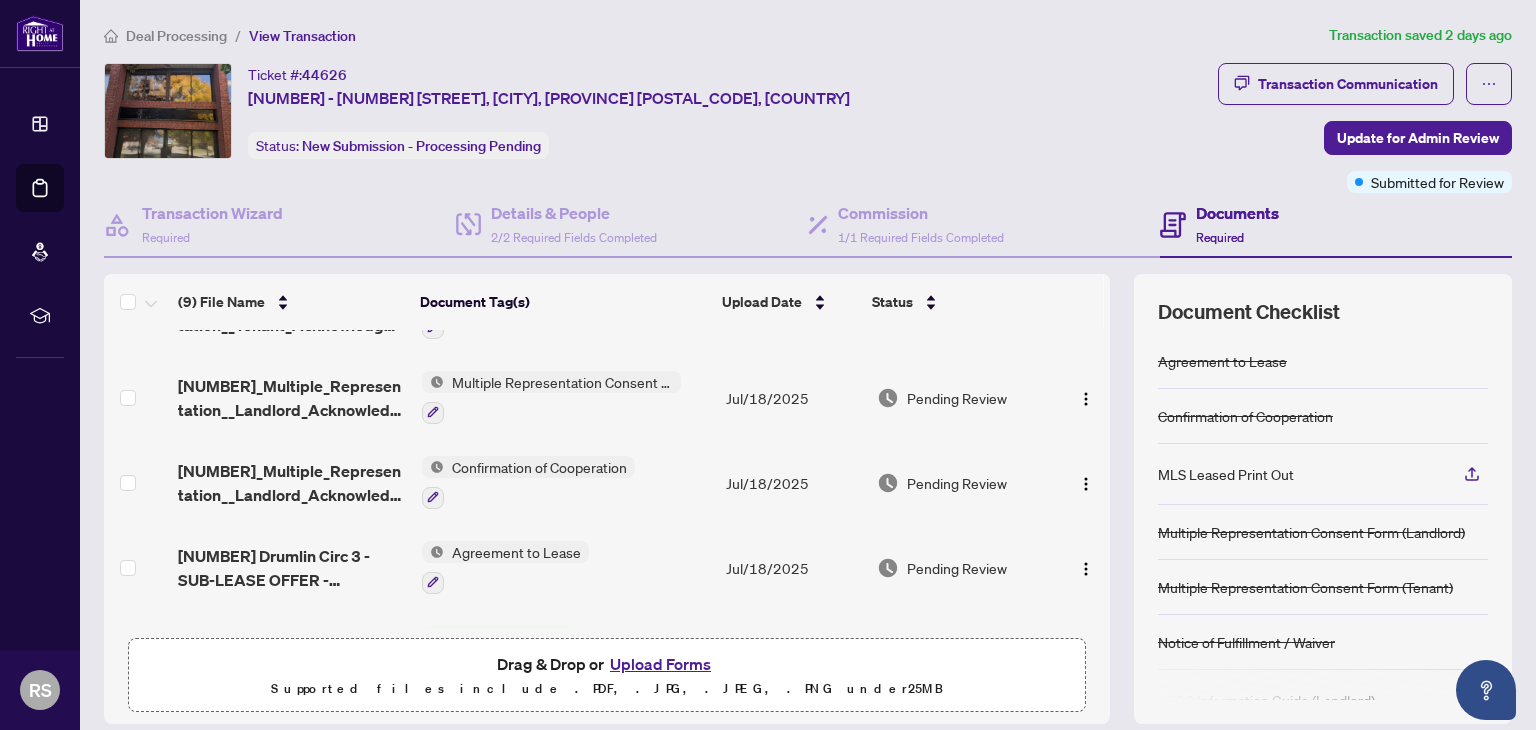 scroll, scrollTop: 468, scrollLeft: 0, axis: vertical 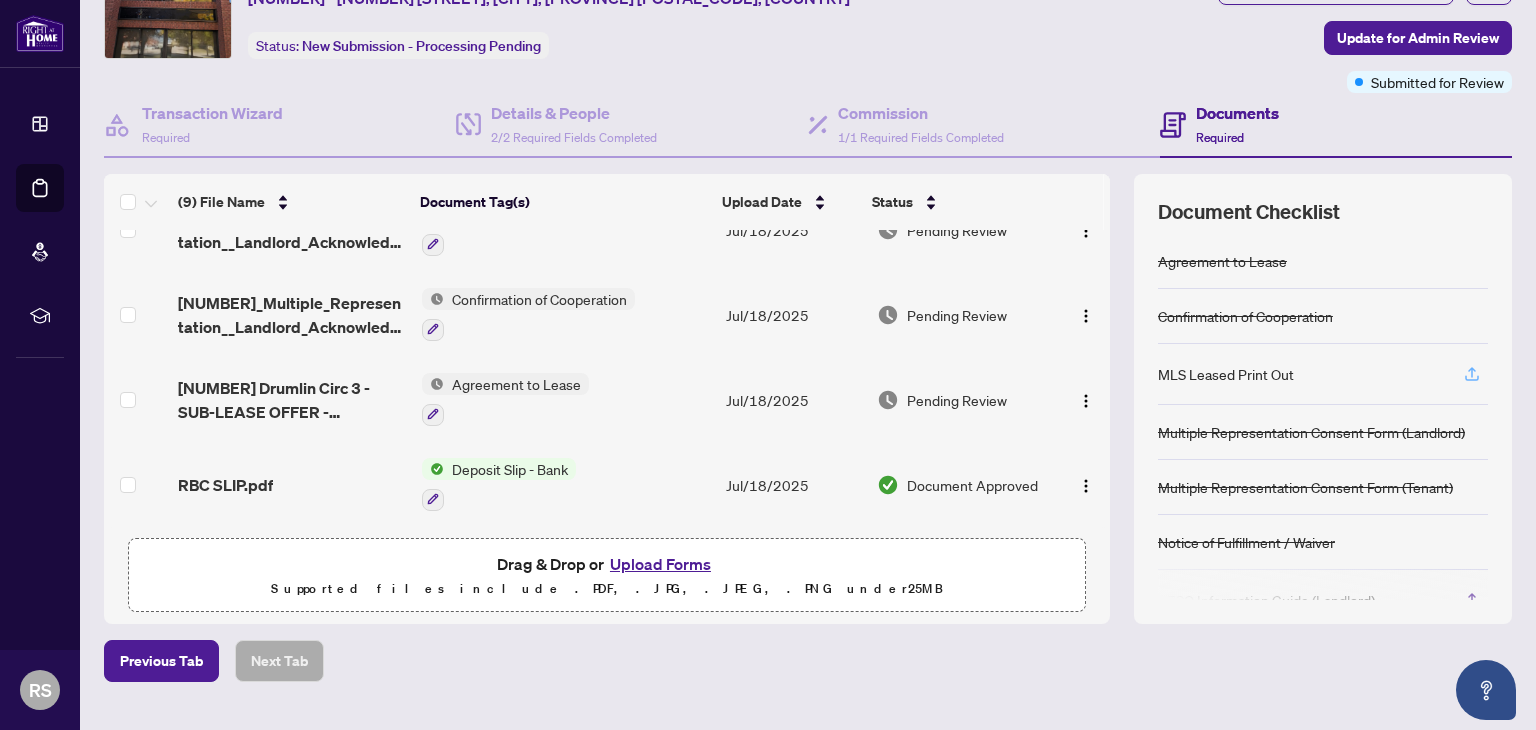 click 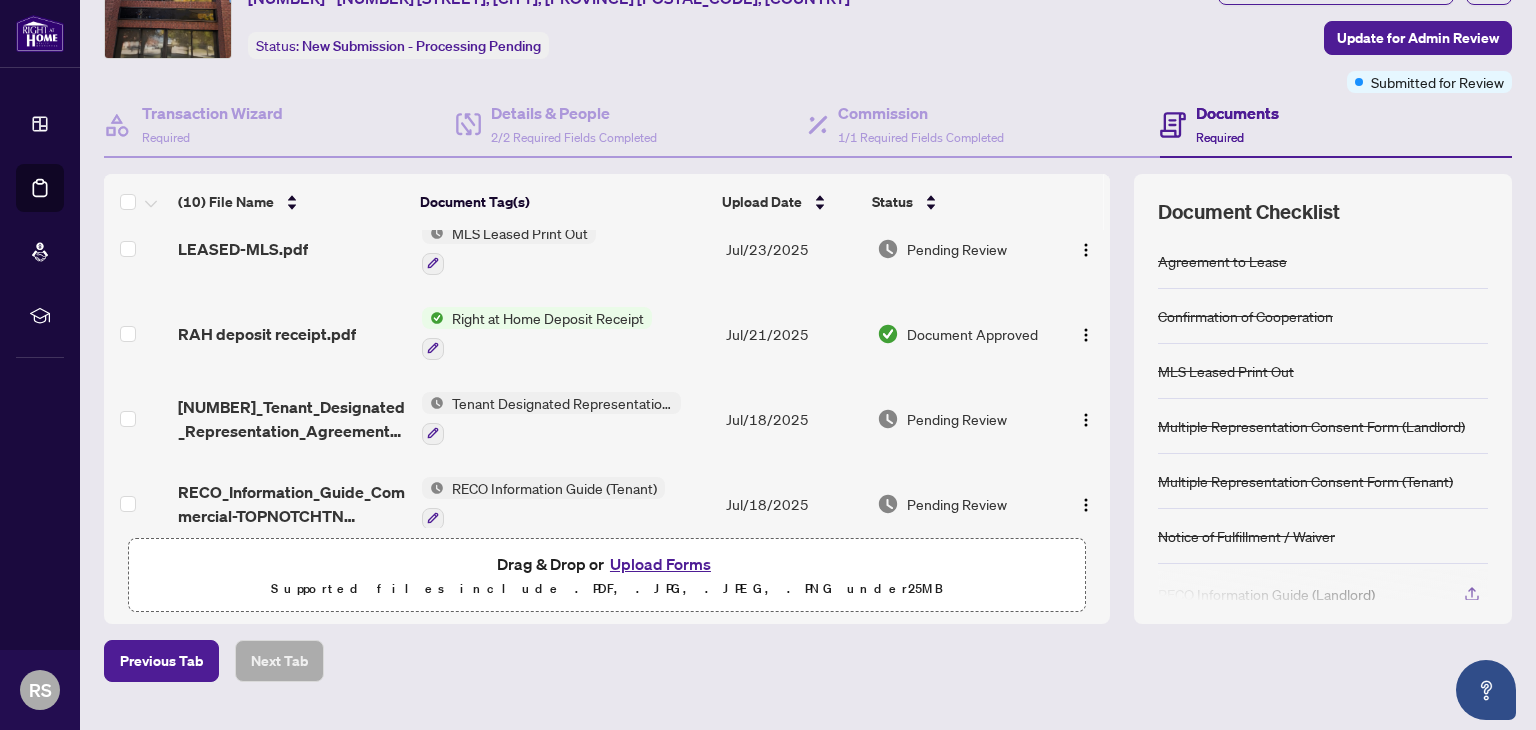 scroll, scrollTop: 0, scrollLeft: 0, axis: both 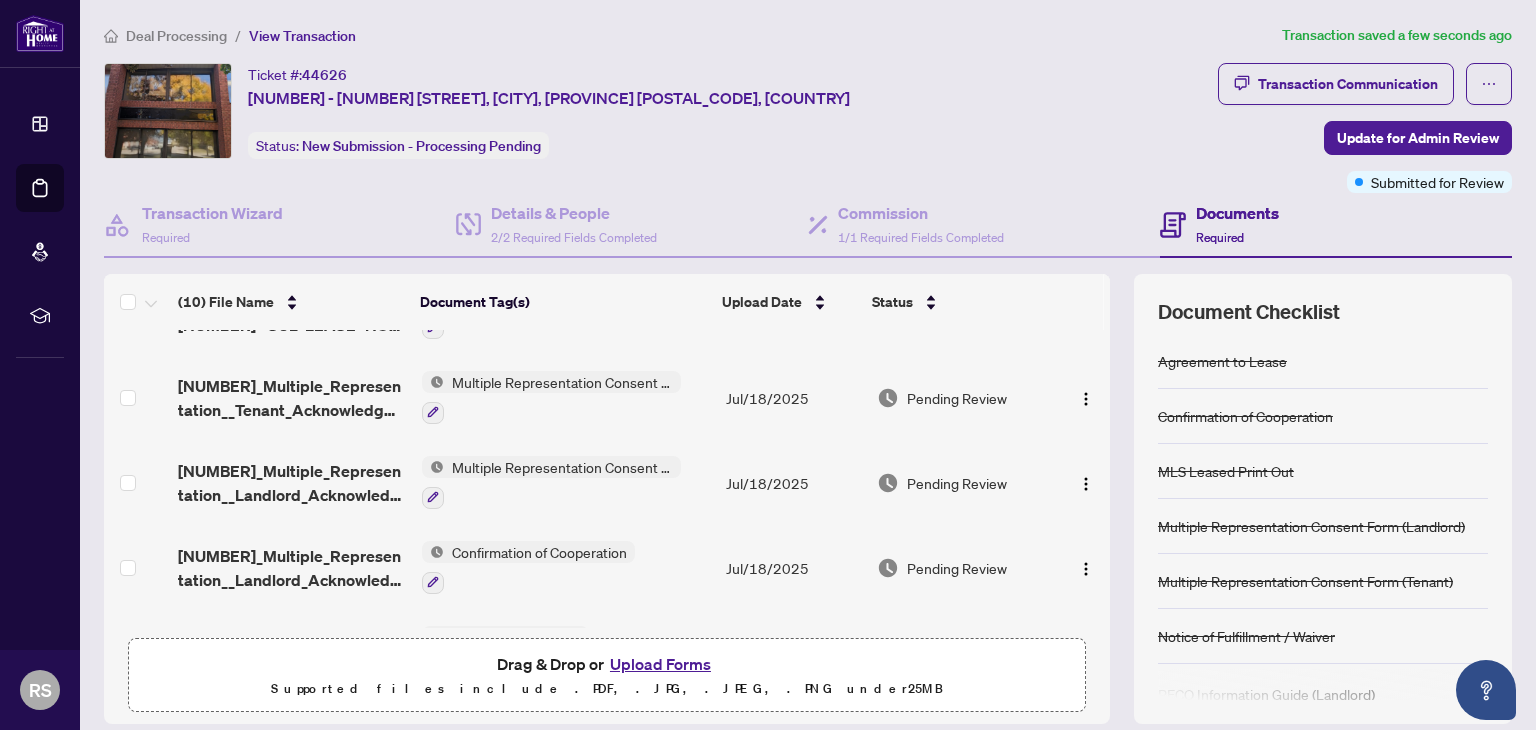 click on "Upload Forms" at bounding box center [660, 664] 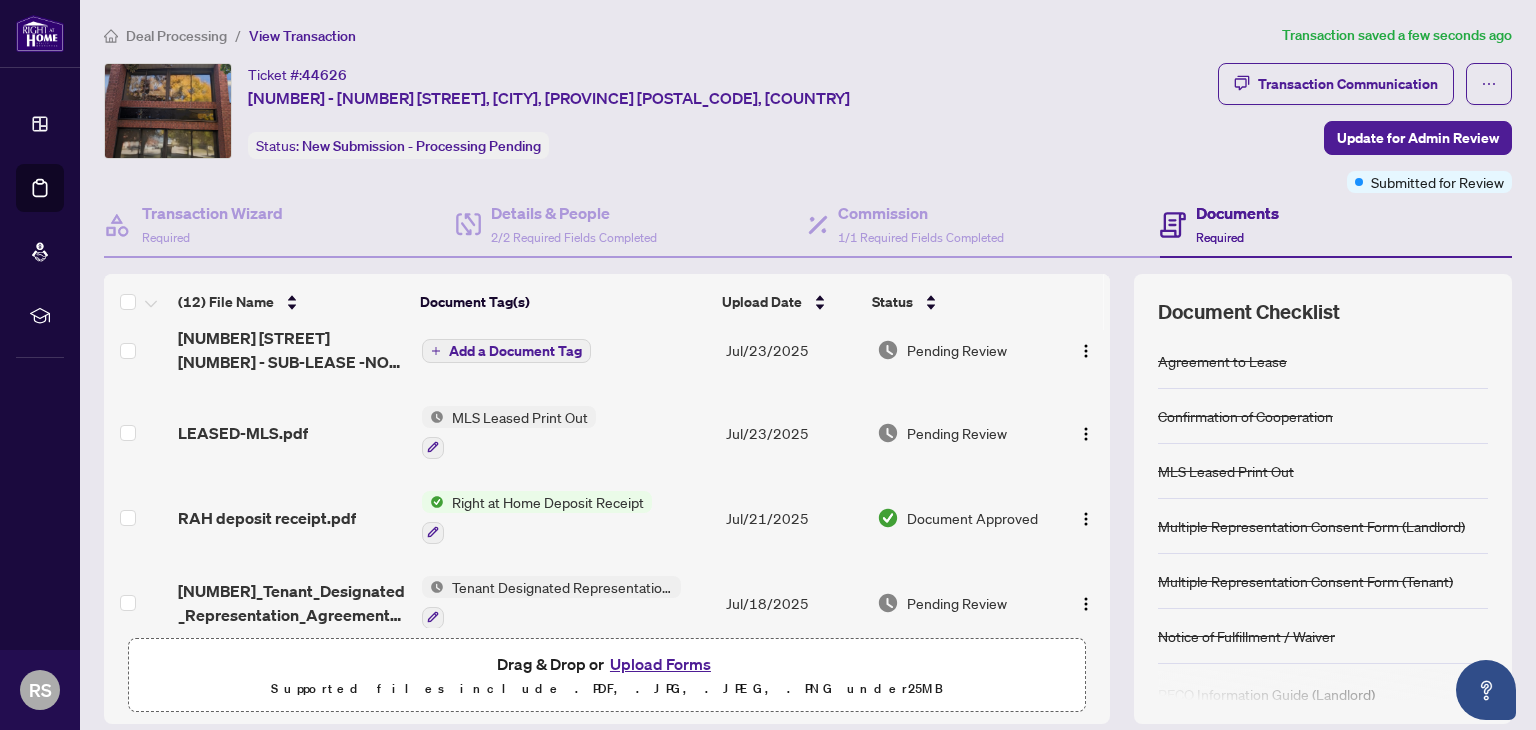 scroll, scrollTop: 0, scrollLeft: 0, axis: both 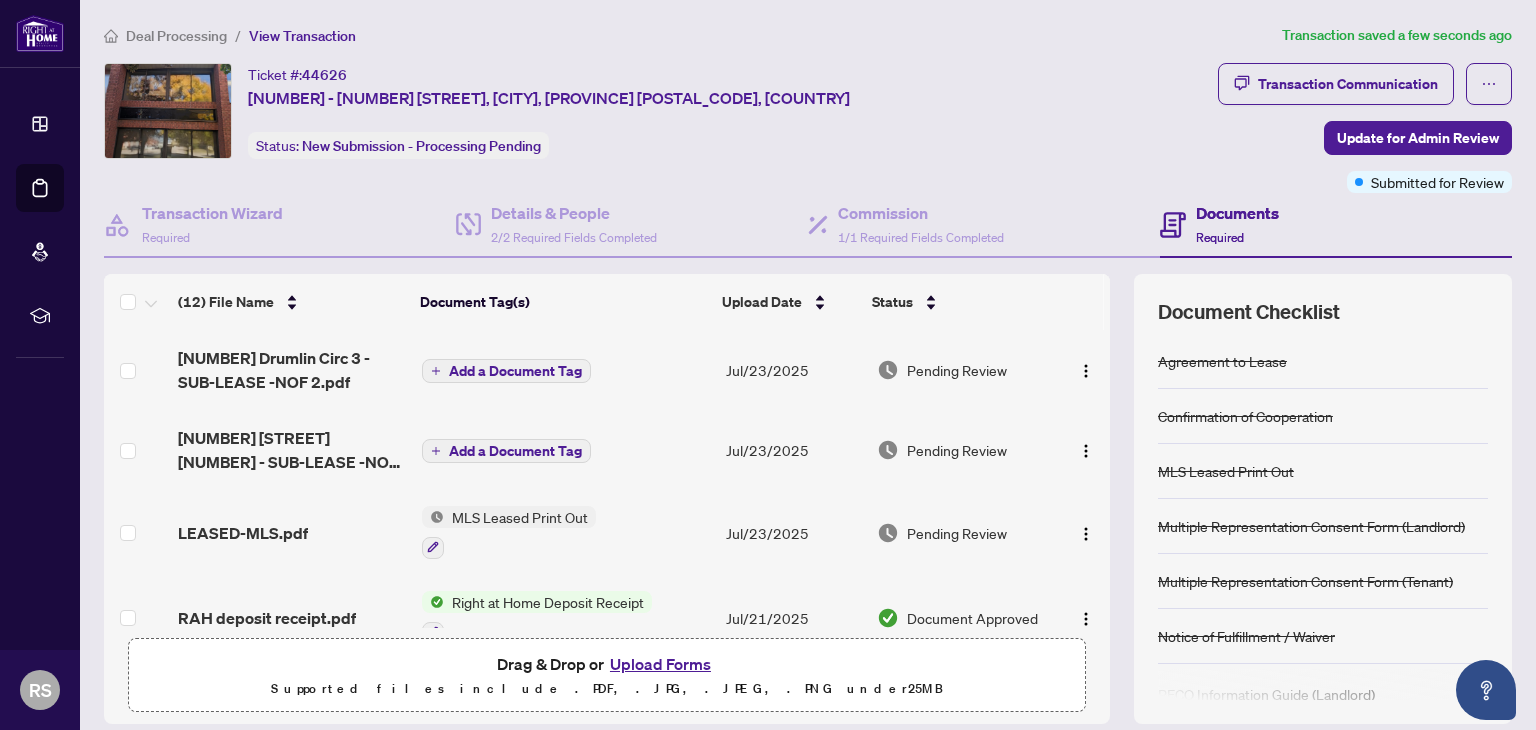 click 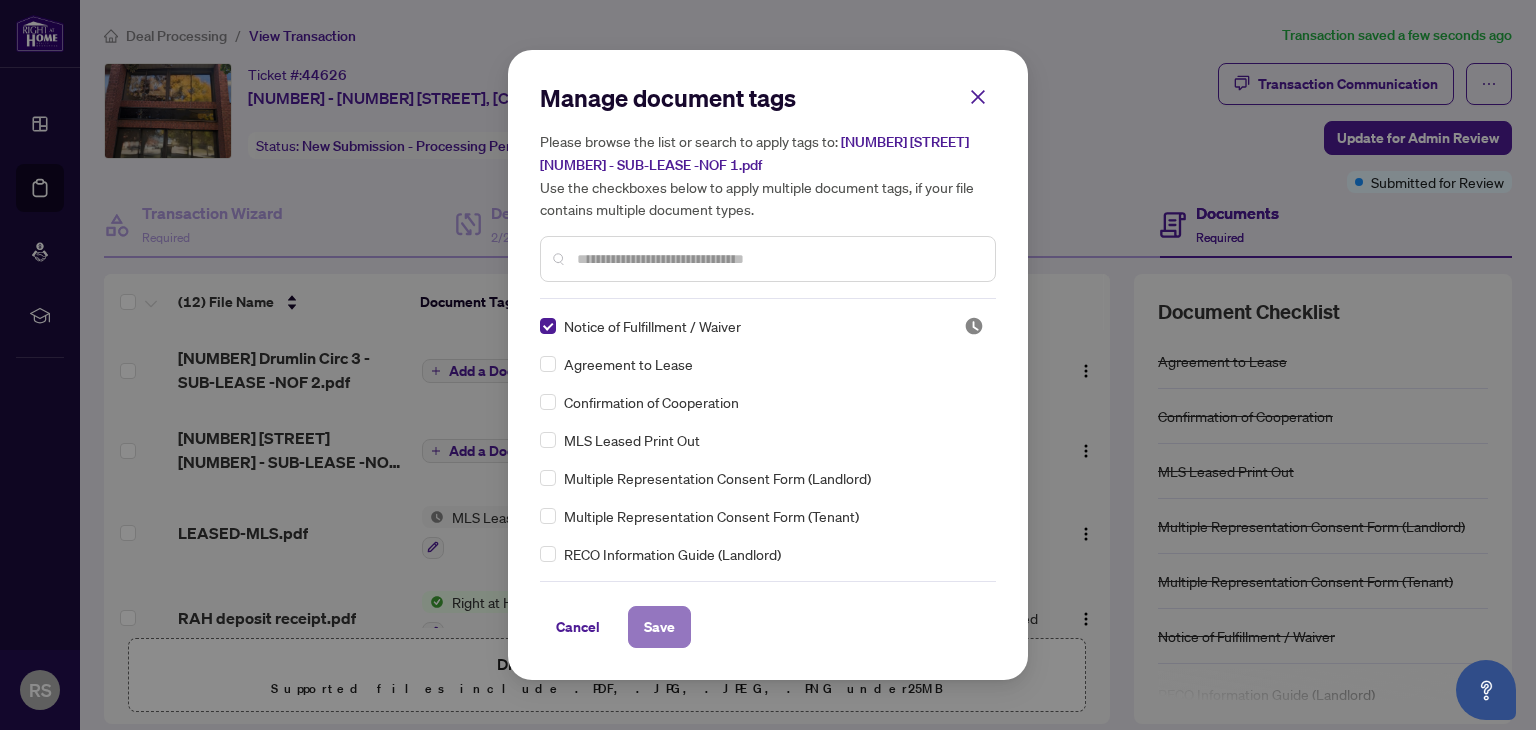 click on "Save" at bounding box center [659, 627] 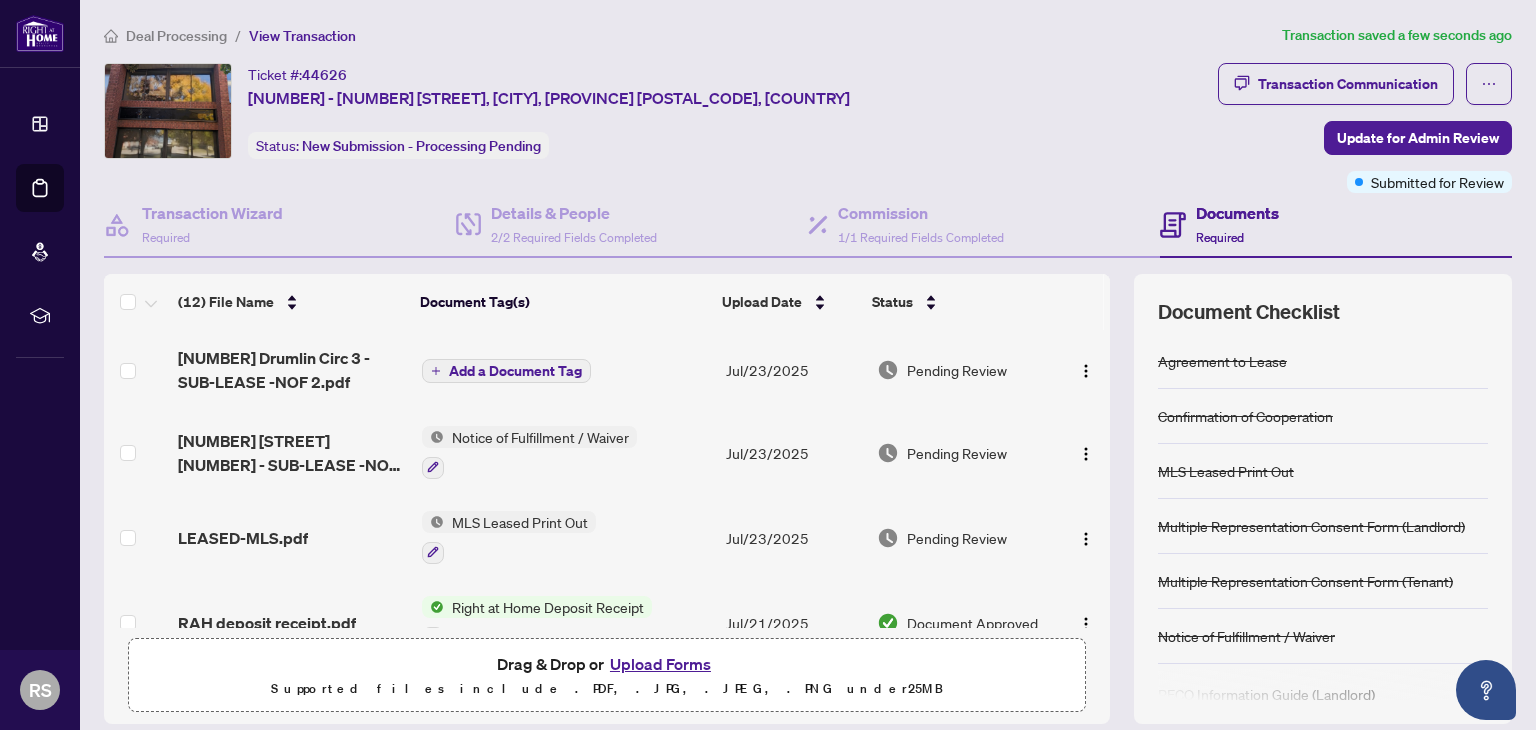 click on "Add a Document Tag" at bounding box center (515, 371) 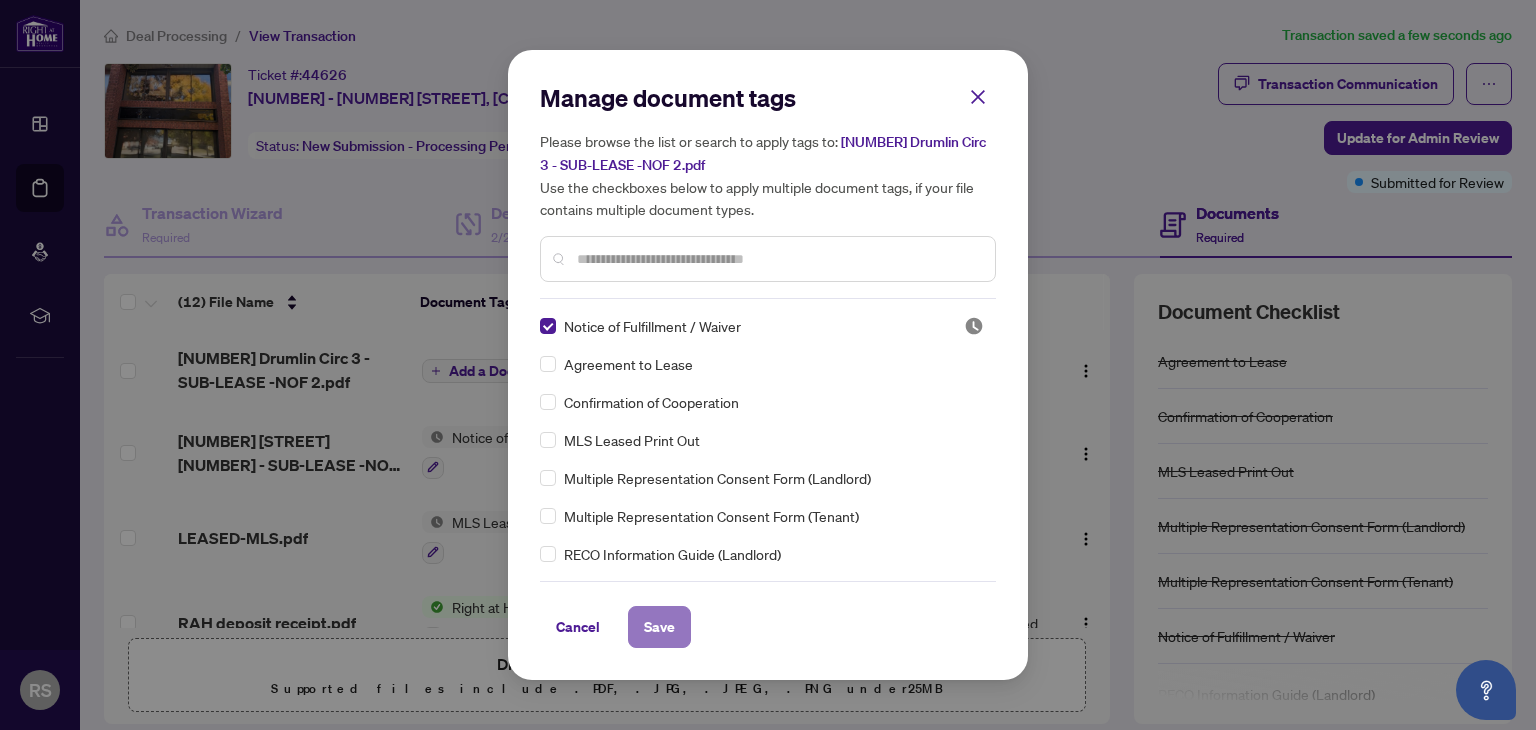 click on "Save" at bounding box center (659, 627) 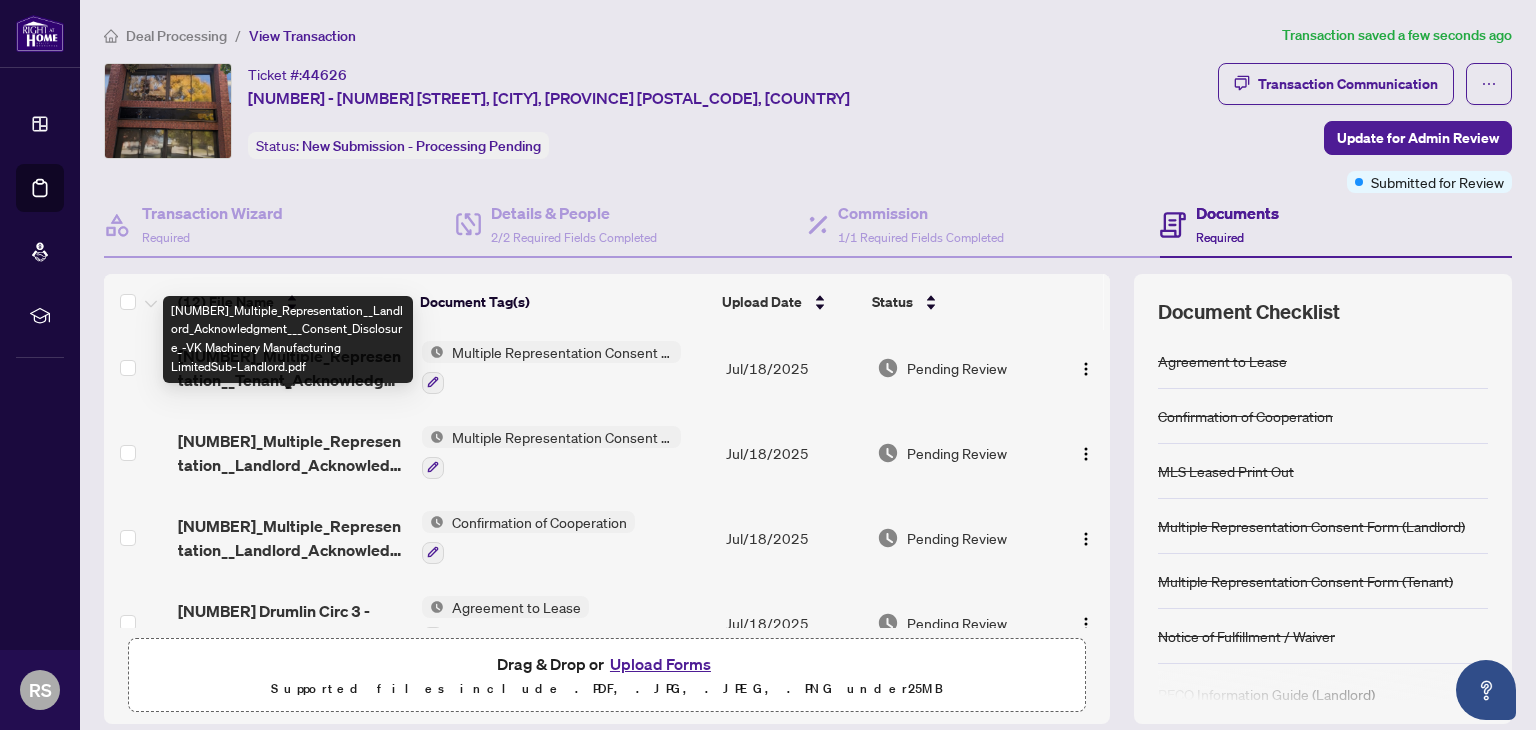 scroll, scrollTop: 720, scrollLeft: 0, axis: vertical 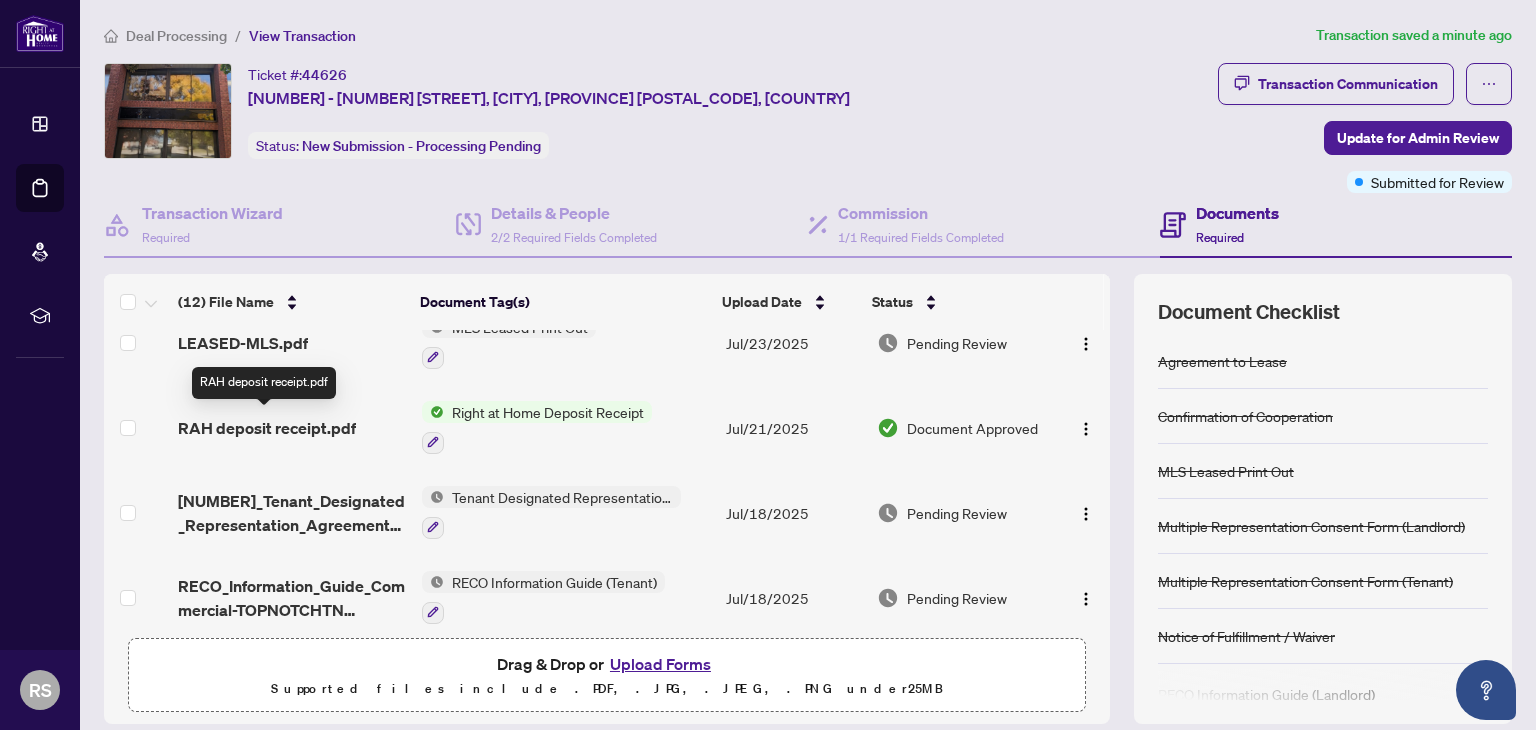 click on "RAH deposit receipt.pdf" at bounding box center [267, 428] 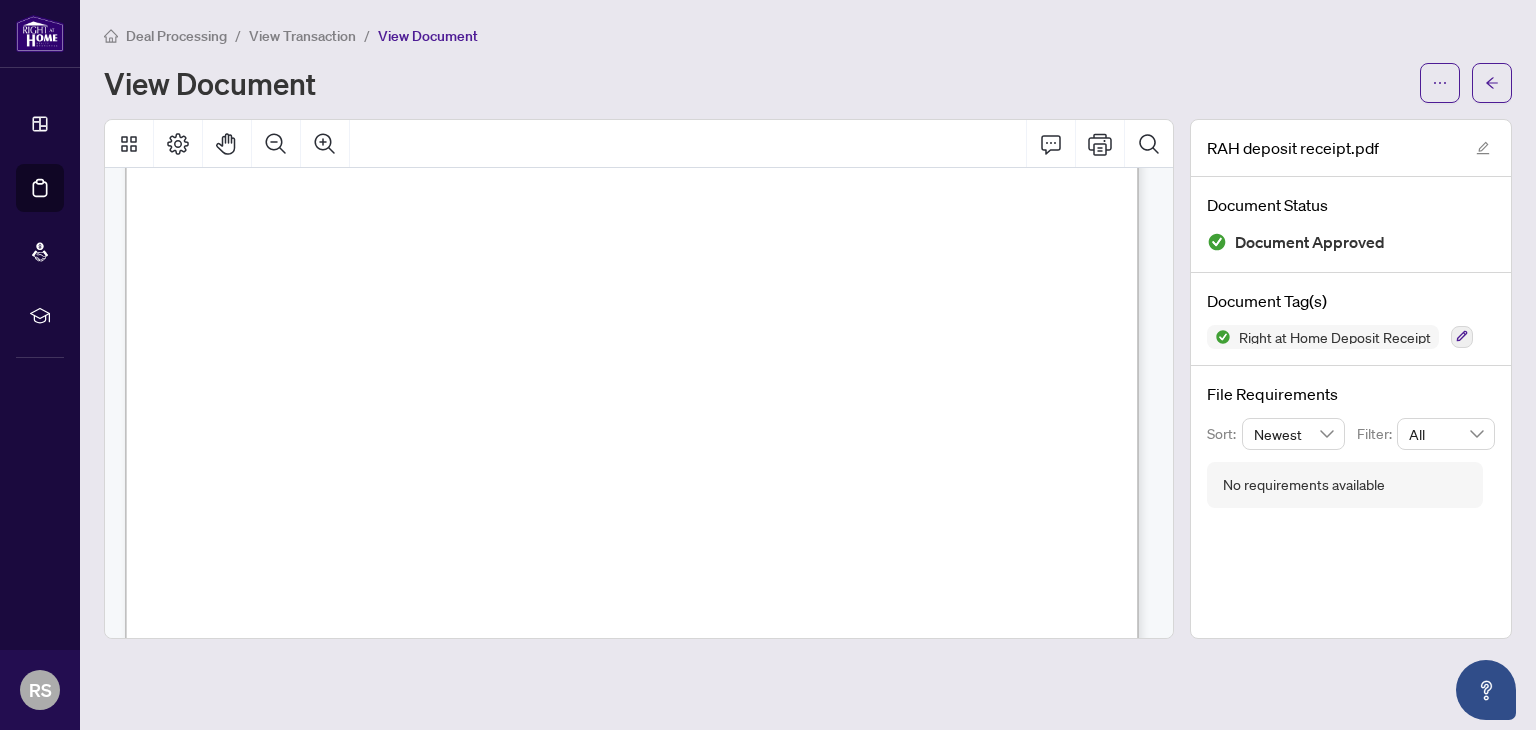 scroll, scrollTop: 0, scrollLeft: 0, axis: both 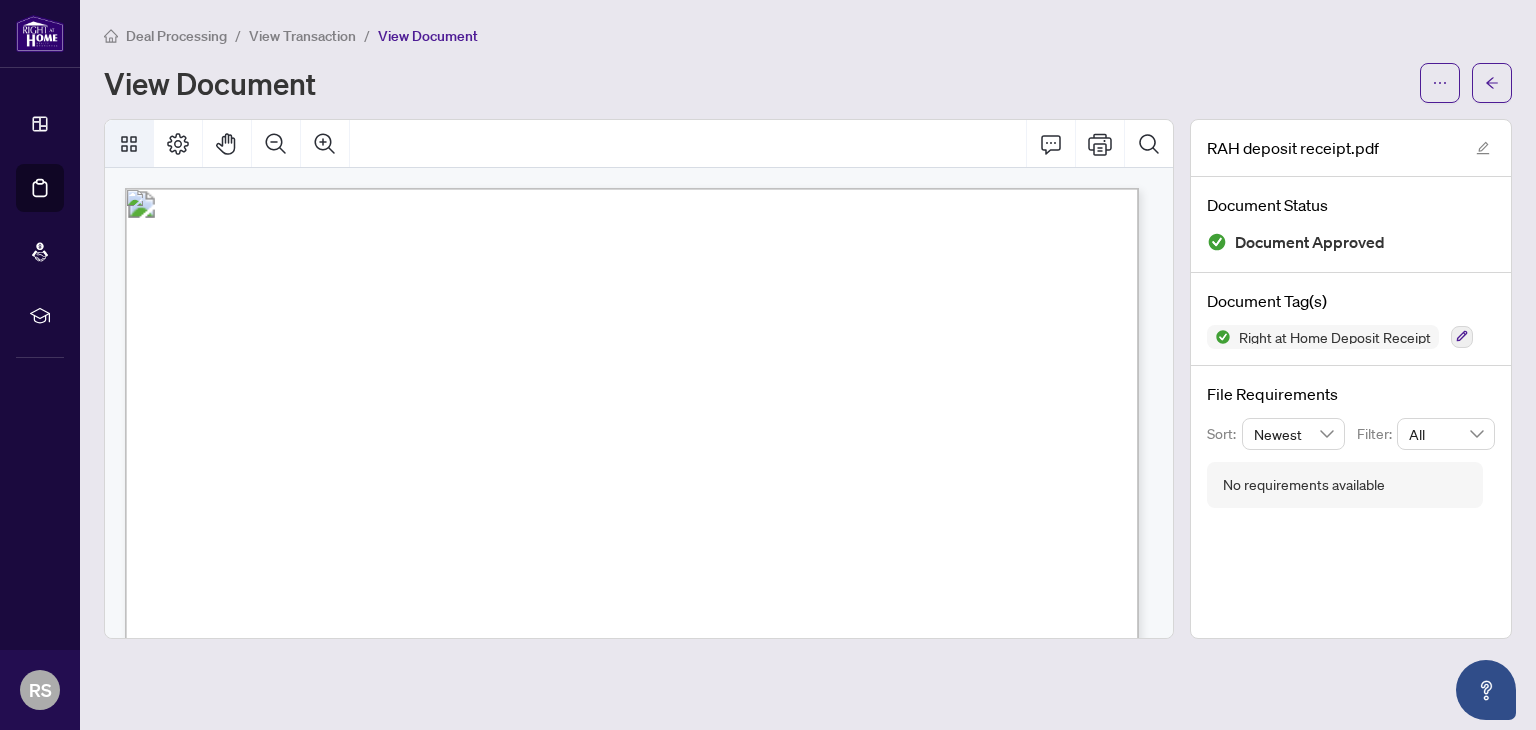 click 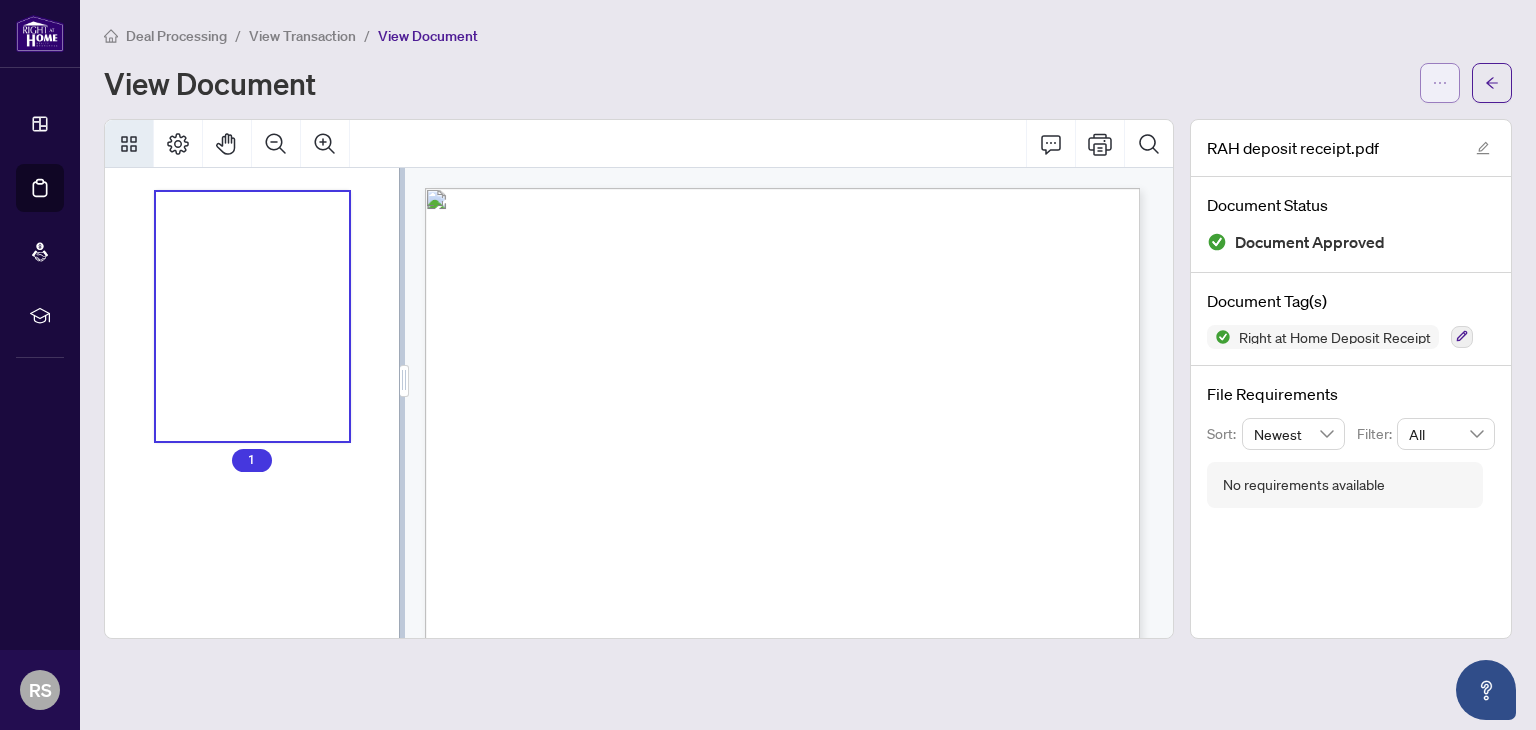 click 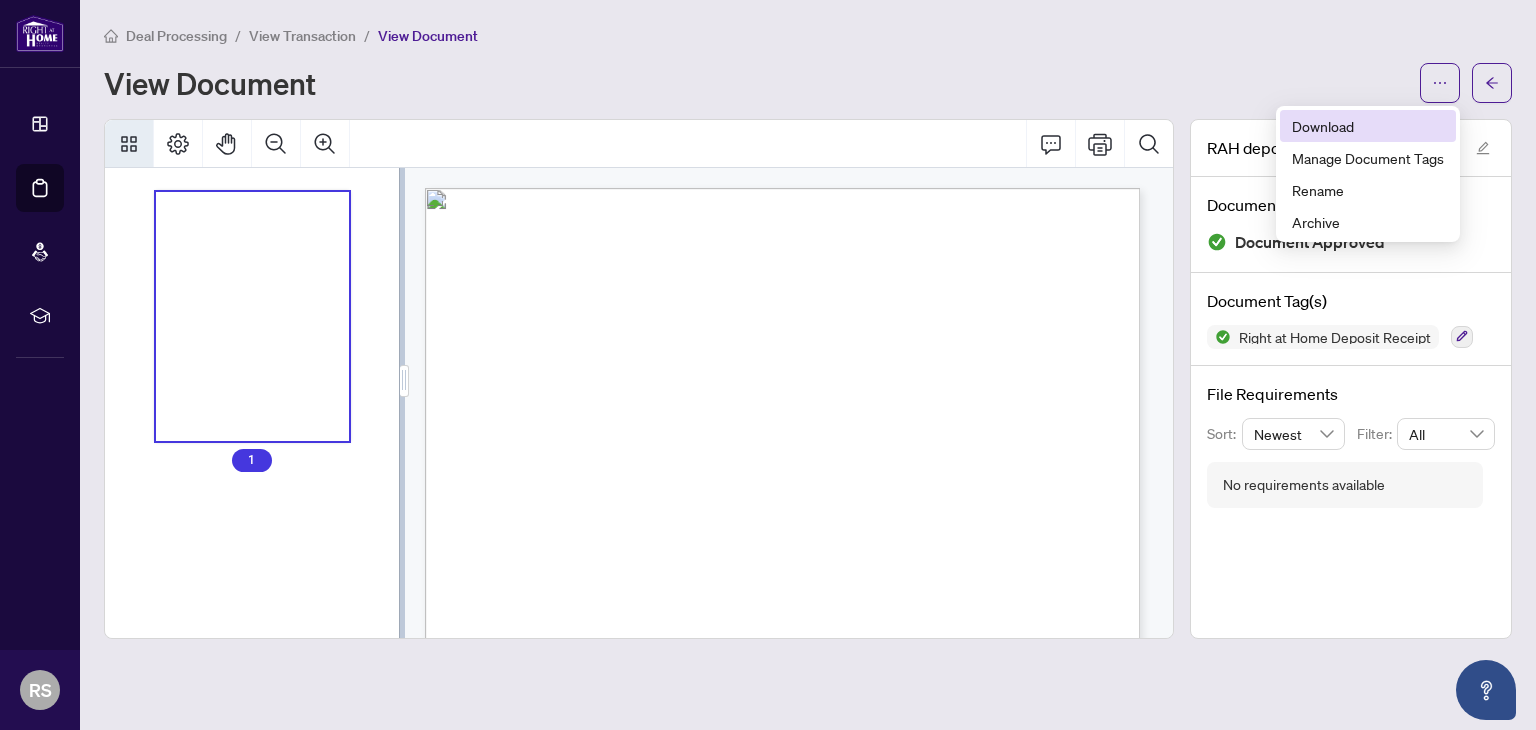 click on "Download" at bounding box center [1368, 126] 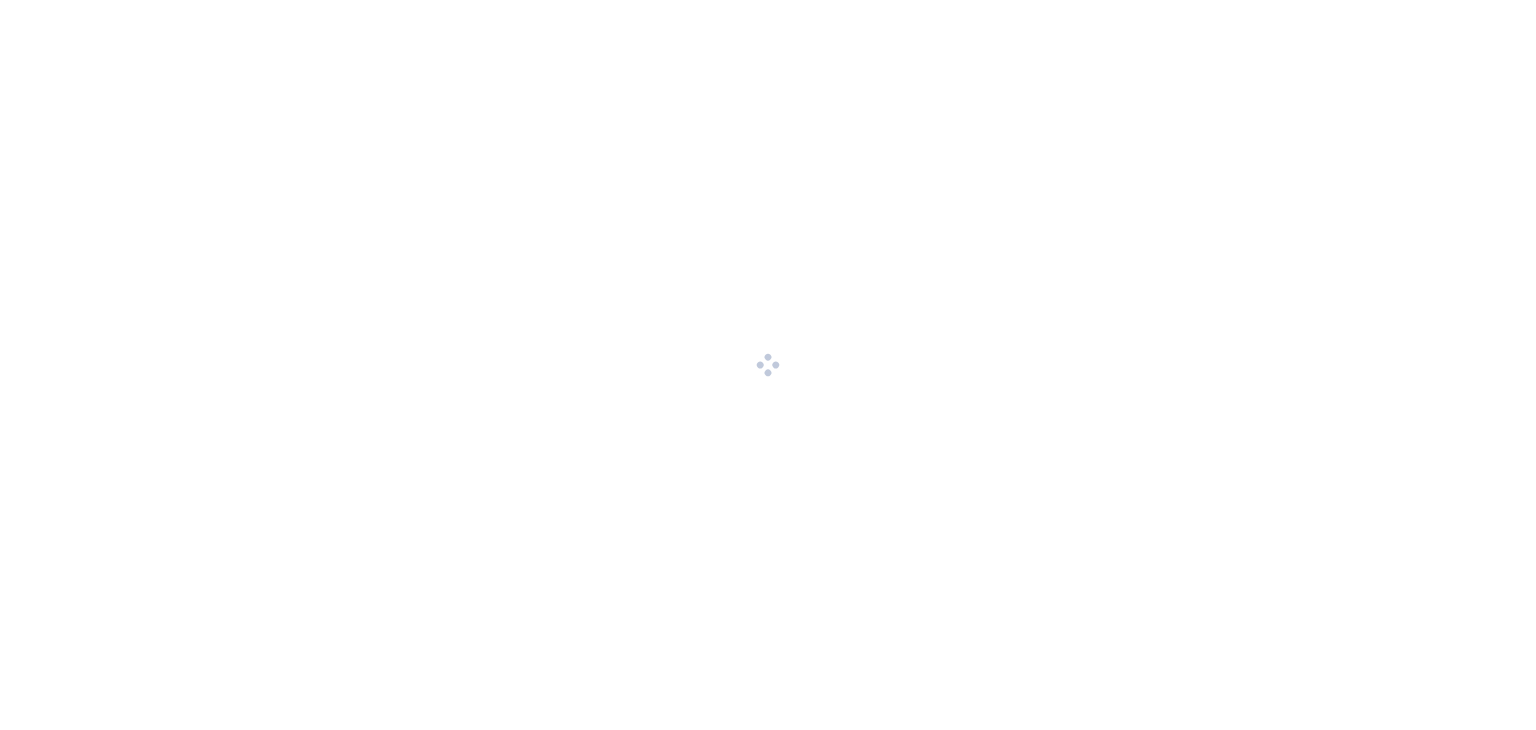 scroll, scrollTop: 0, scrollLeft: 0, axis: both 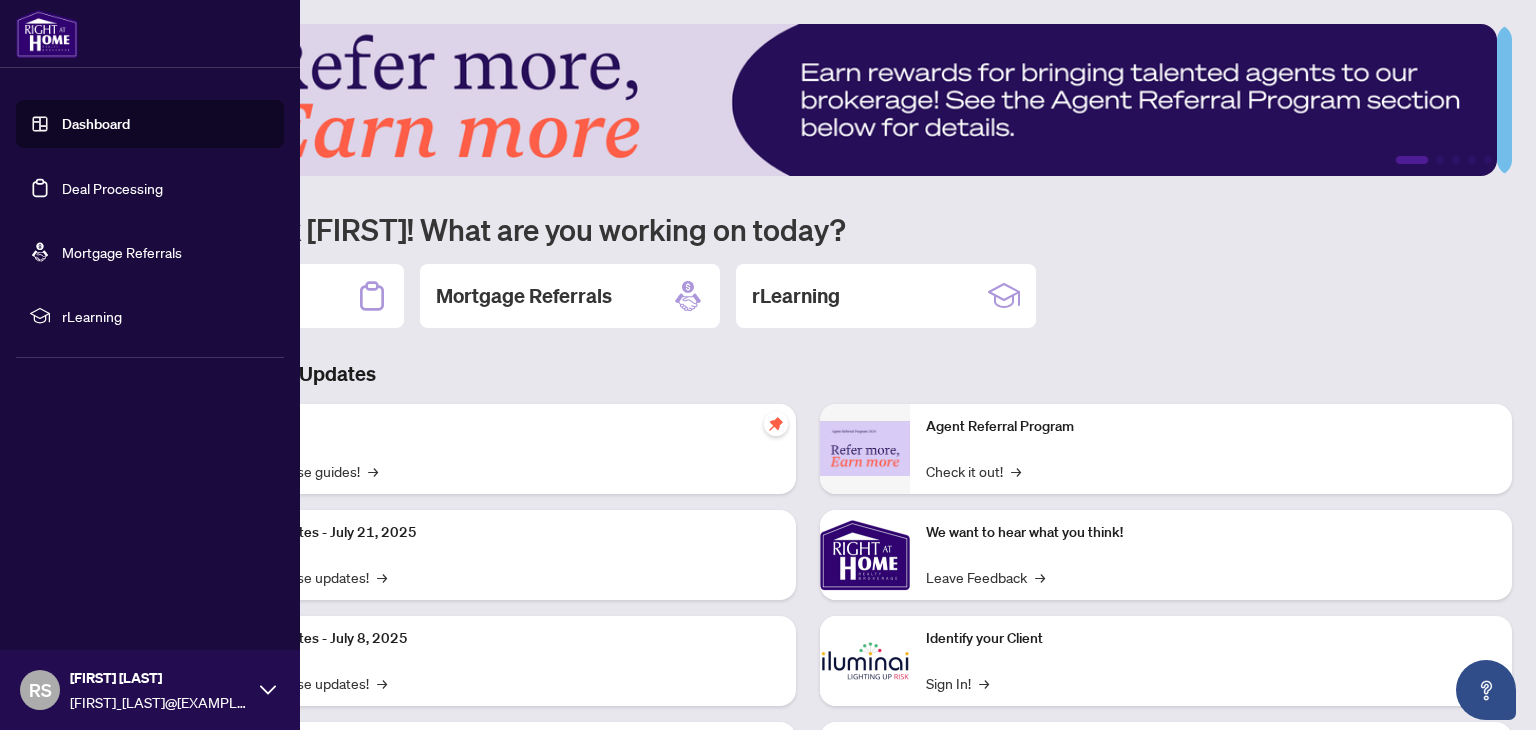 click on "Deal Processing" at bounding box center (112, 188) 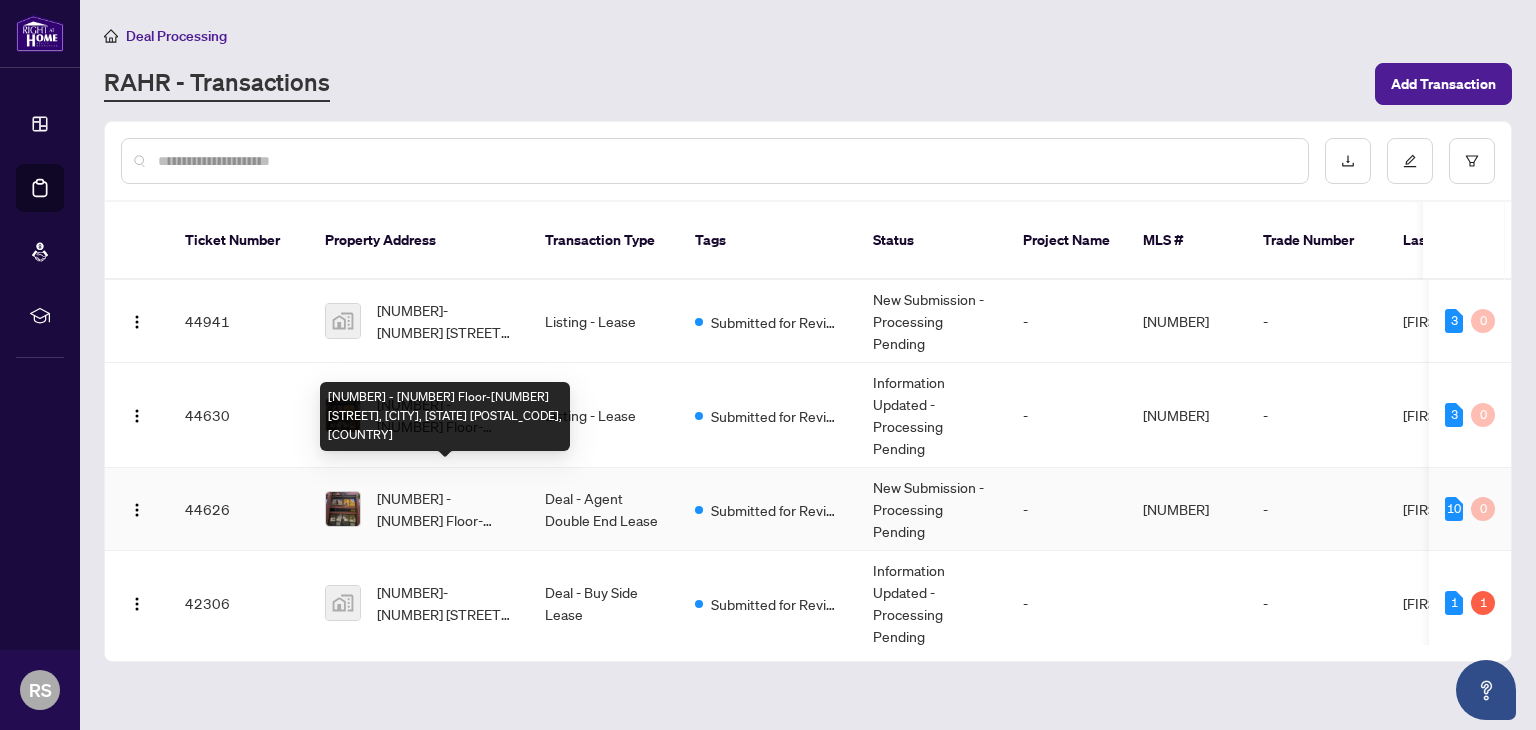 click on "[NUMBER] - [NUMBER] [STREET], [CITY], [PROVINCE] [POSTAL_CODE], [COUNTRY]" at bounding box center [445, 509] 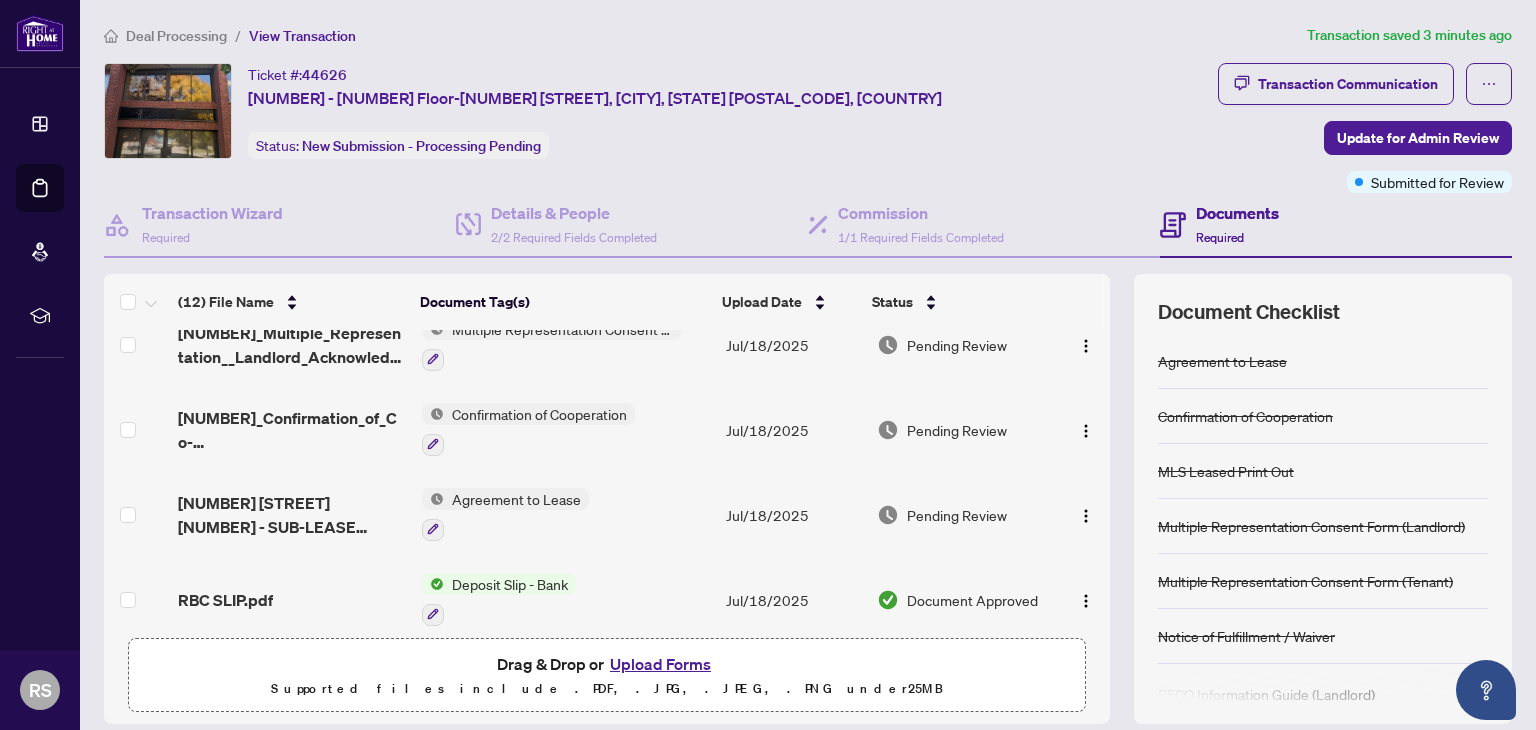 scroll, scrollTop: 720, scrollLeft: 0, axis: vertical 